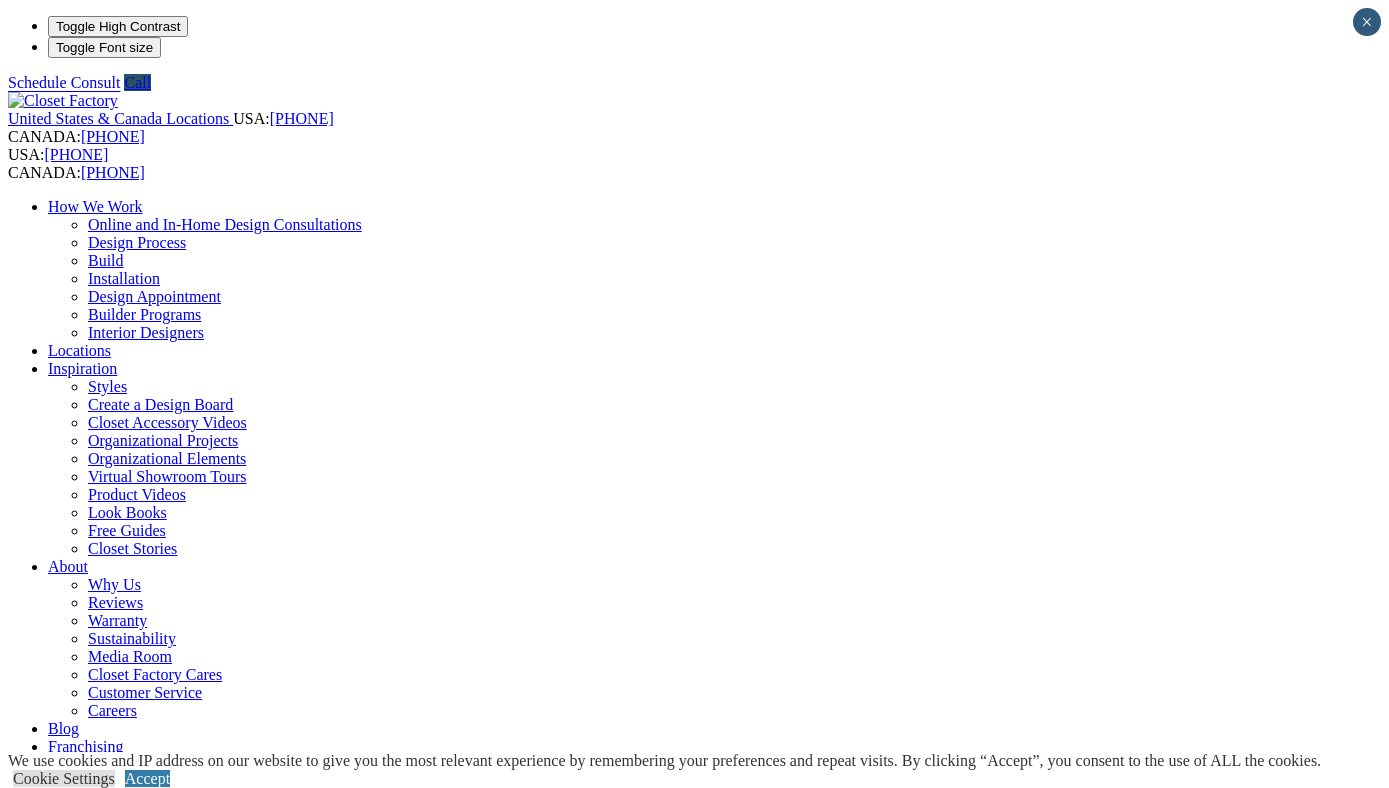 scroll, scrollTop: 0, scrollLeft: 0, axis: both 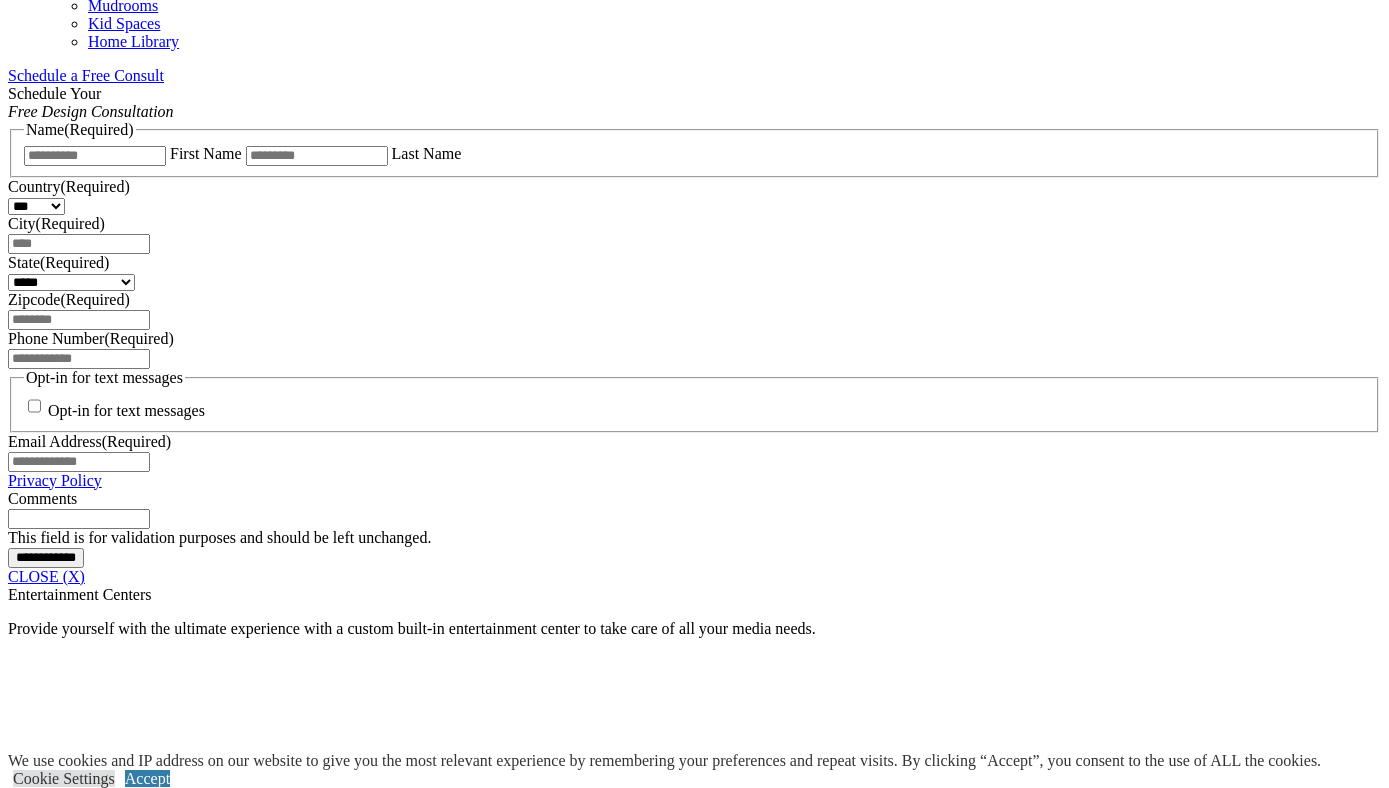 click on "click to like TV Wall unit
TV Wall Unit Niche
click to like two tone traditional entertainment center
Entertainment Center Two-Tone
click to like brother vs brother white ent center
Brother-vs-brother-drew-white-ent-center
click to like The game room features a rustic style wall unit design.
EC-and-Wall-Unit-_view02
click to like Attractice custom designed and built entertainment center
Entertainment Centers_69
click to like modern tv media center in stained wood
Entertainment Centers_62
click to like English cottage style entertainment center
Entertainment Centers_28
click to like Wall-to-wall and floor-to-ceiling solid wood entertainment center
Entertainment Centers_37
click to like Black TV center built wall-to-wall in a modern style
Entertainment Centers_60
Entertainment Centers_54" at bounding box center [694, 2336] 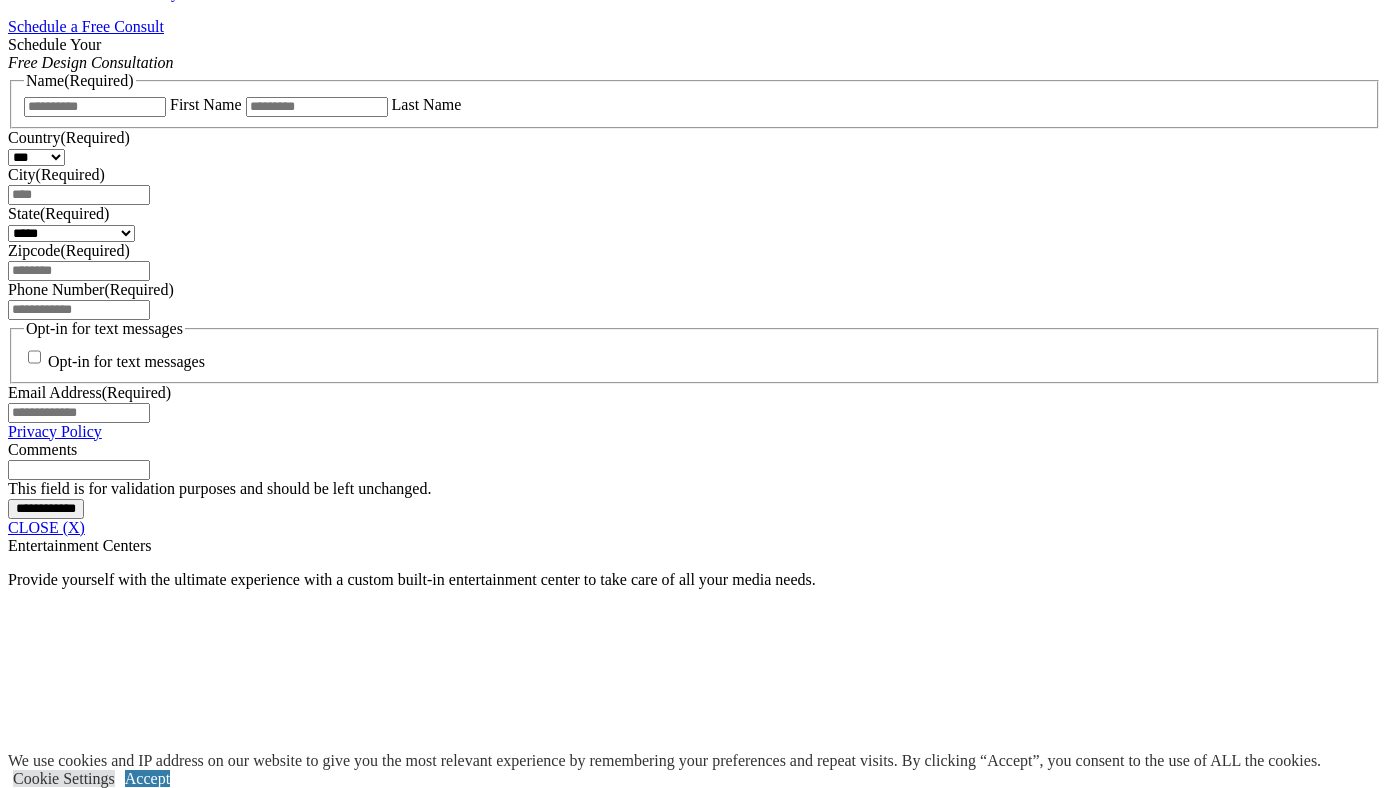 scroll, scrollTop: 1332, scrollLeft: 0, axis: vertical 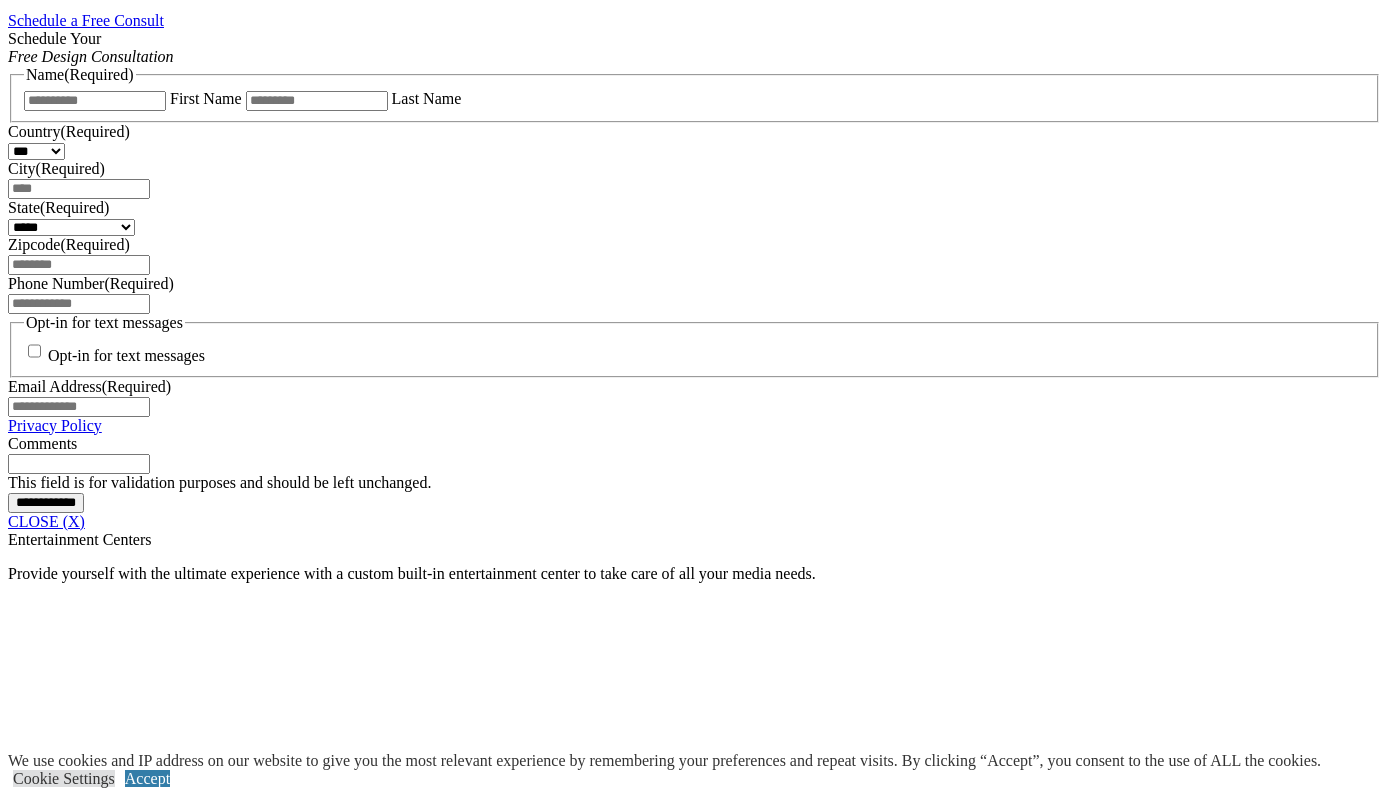 click on "Schedule a Free Consult" at bounding box center (86, 20) 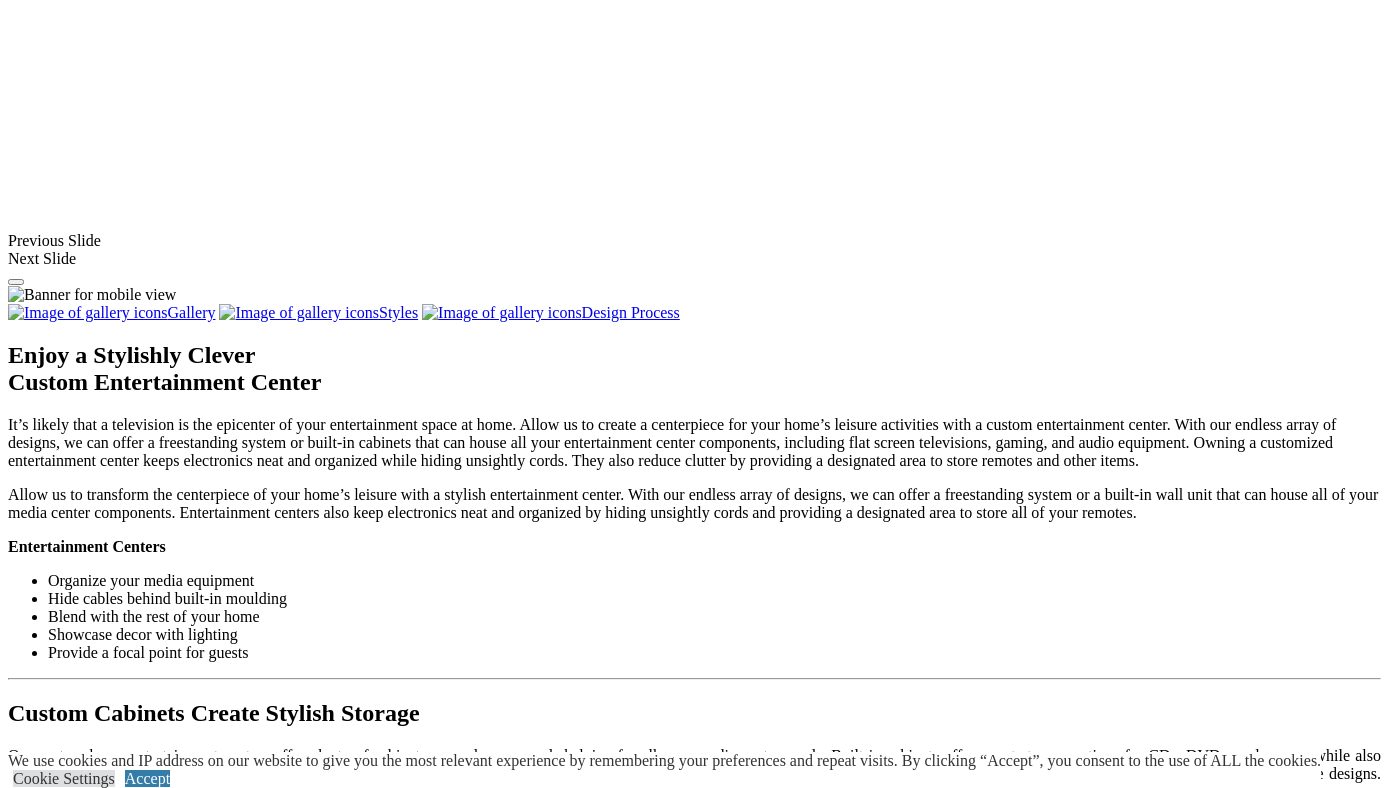 scroll, scrollTop: 1499, scrollLeft: 0, axis: vertical 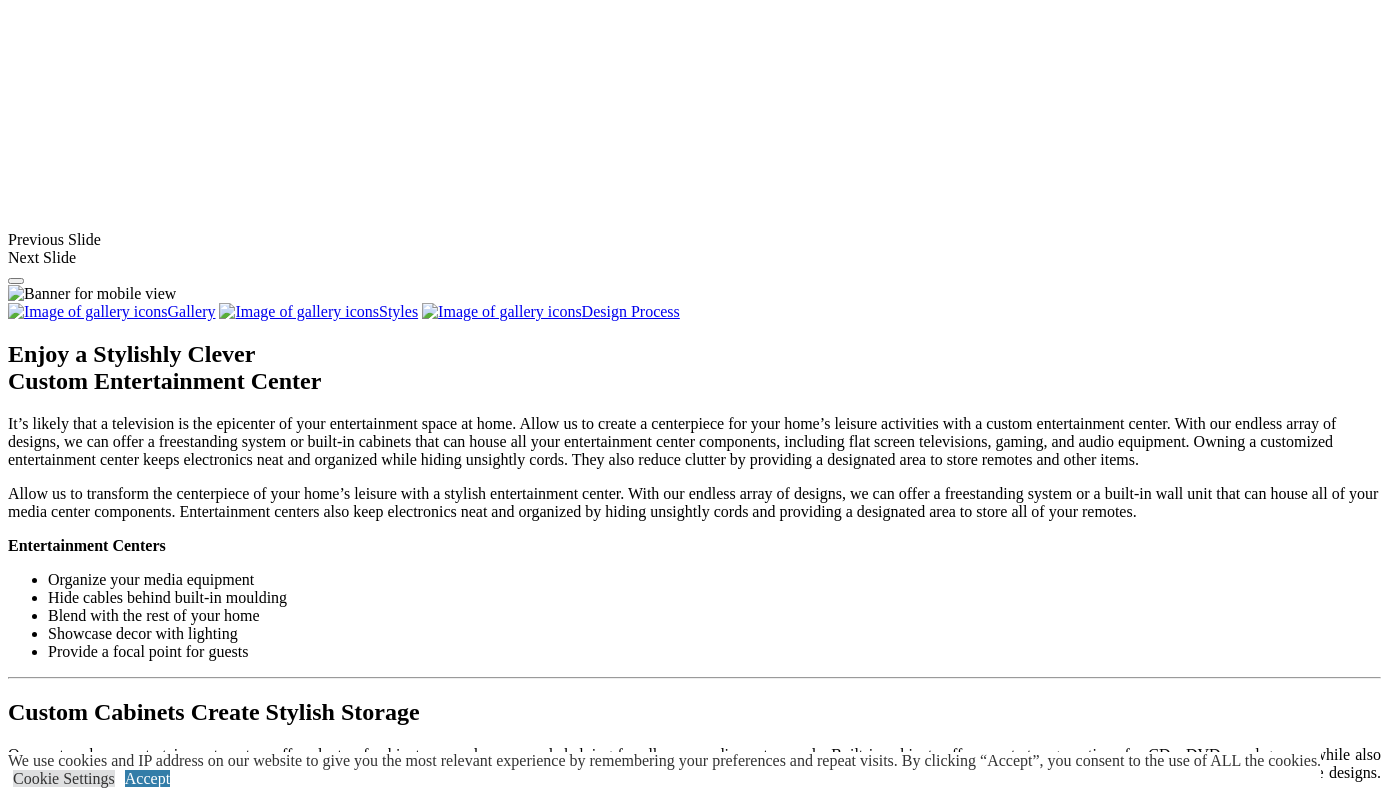 click at bounding box center (57, 1179) 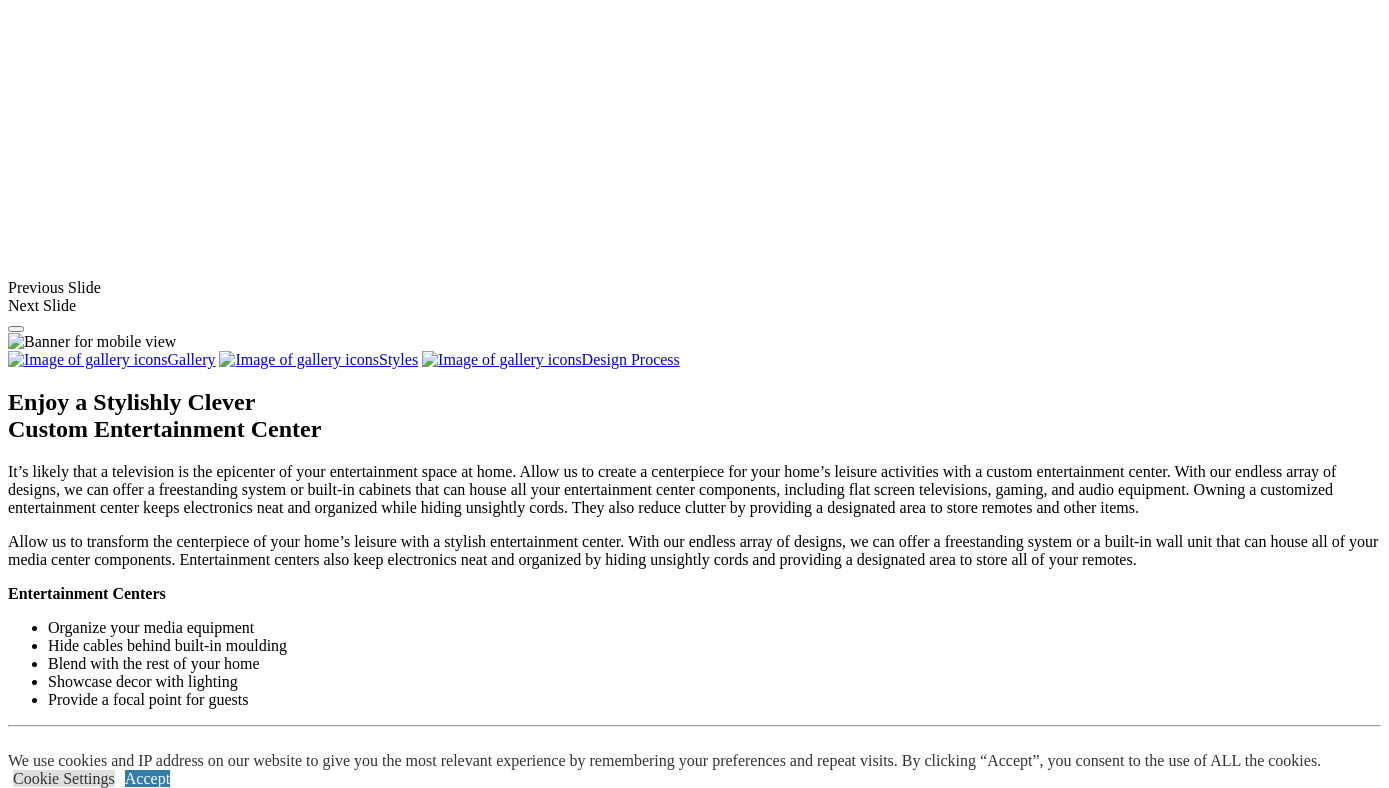 scroll, scrollTop: 1473, scrollLeft: 0, axis: vertical 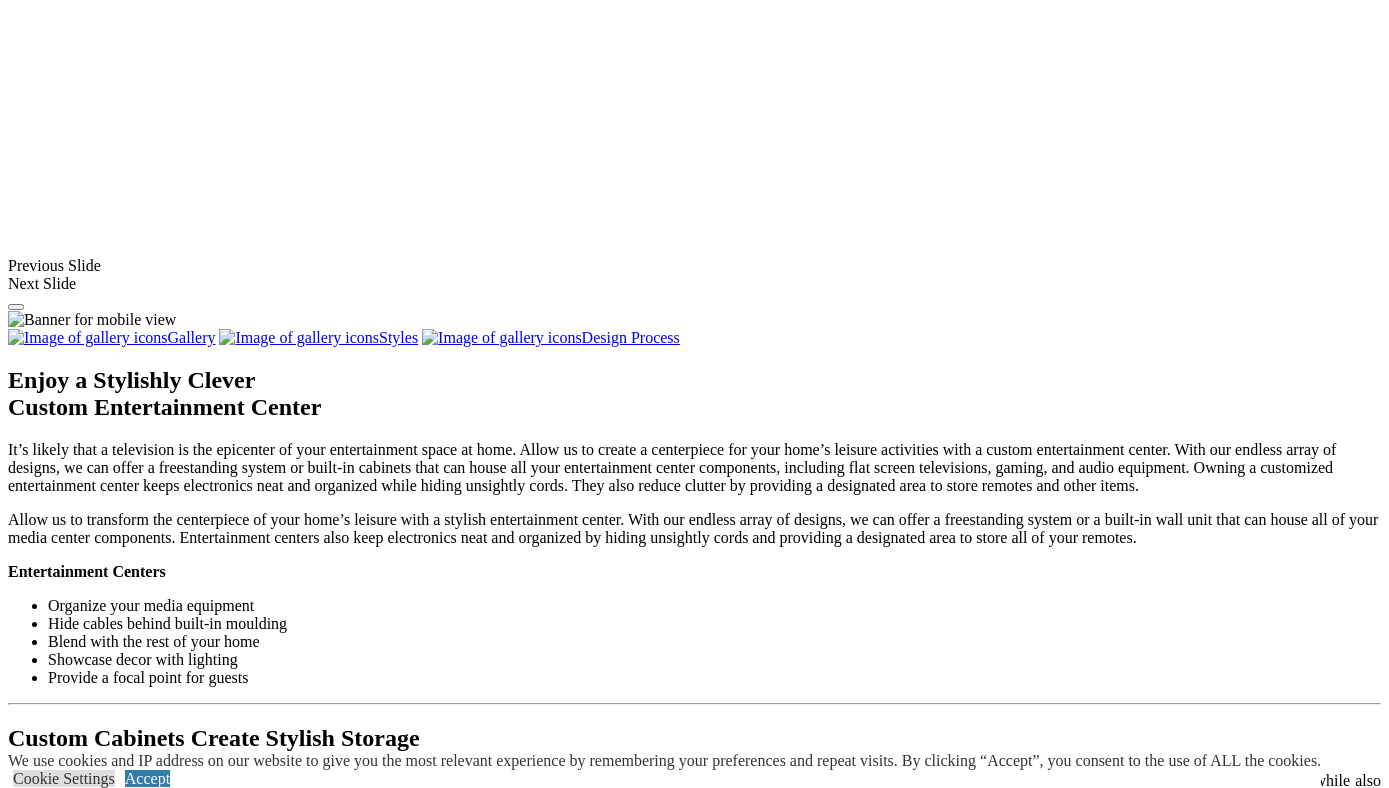 click at bounding box center (57, 1205) 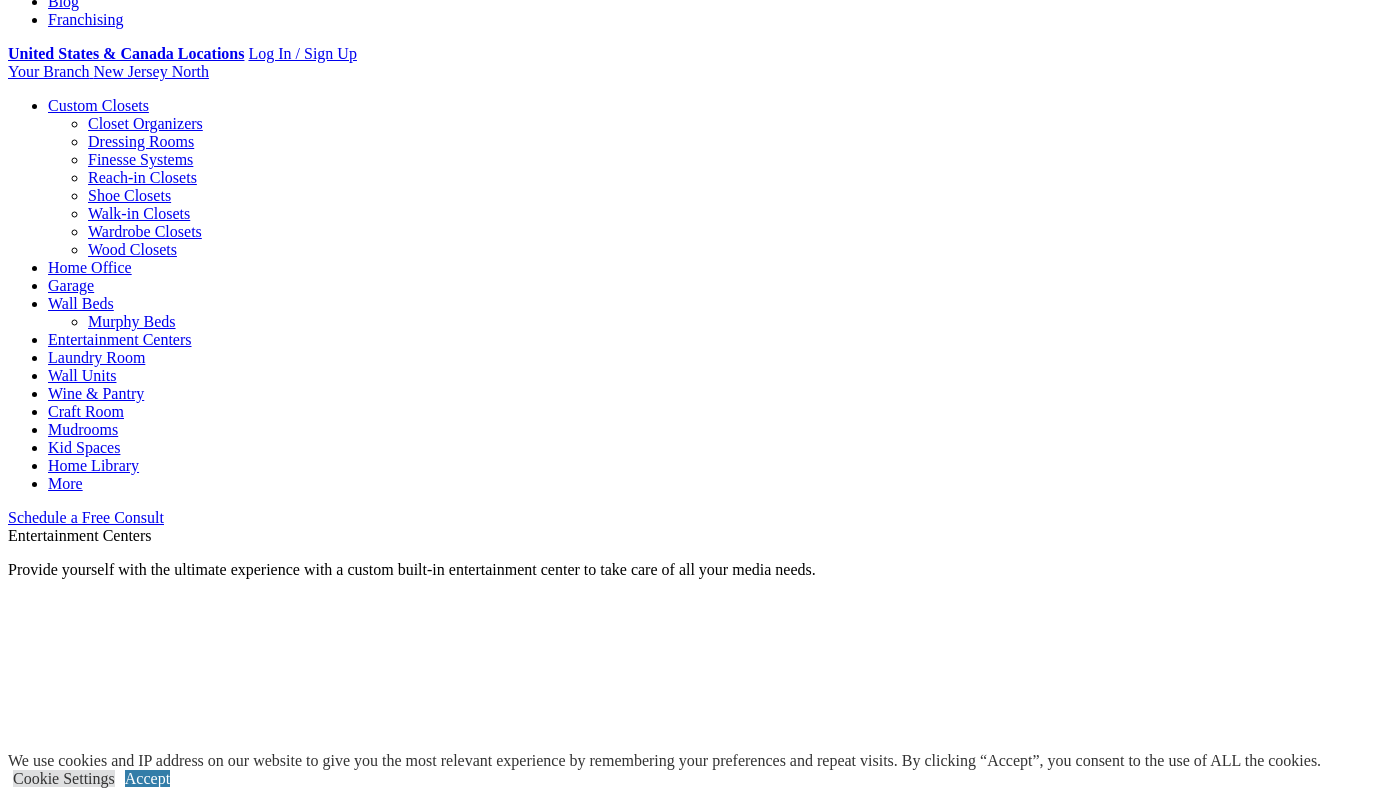 scroll, scrollTop: 167, scrollLeft: 0, axis: vertical 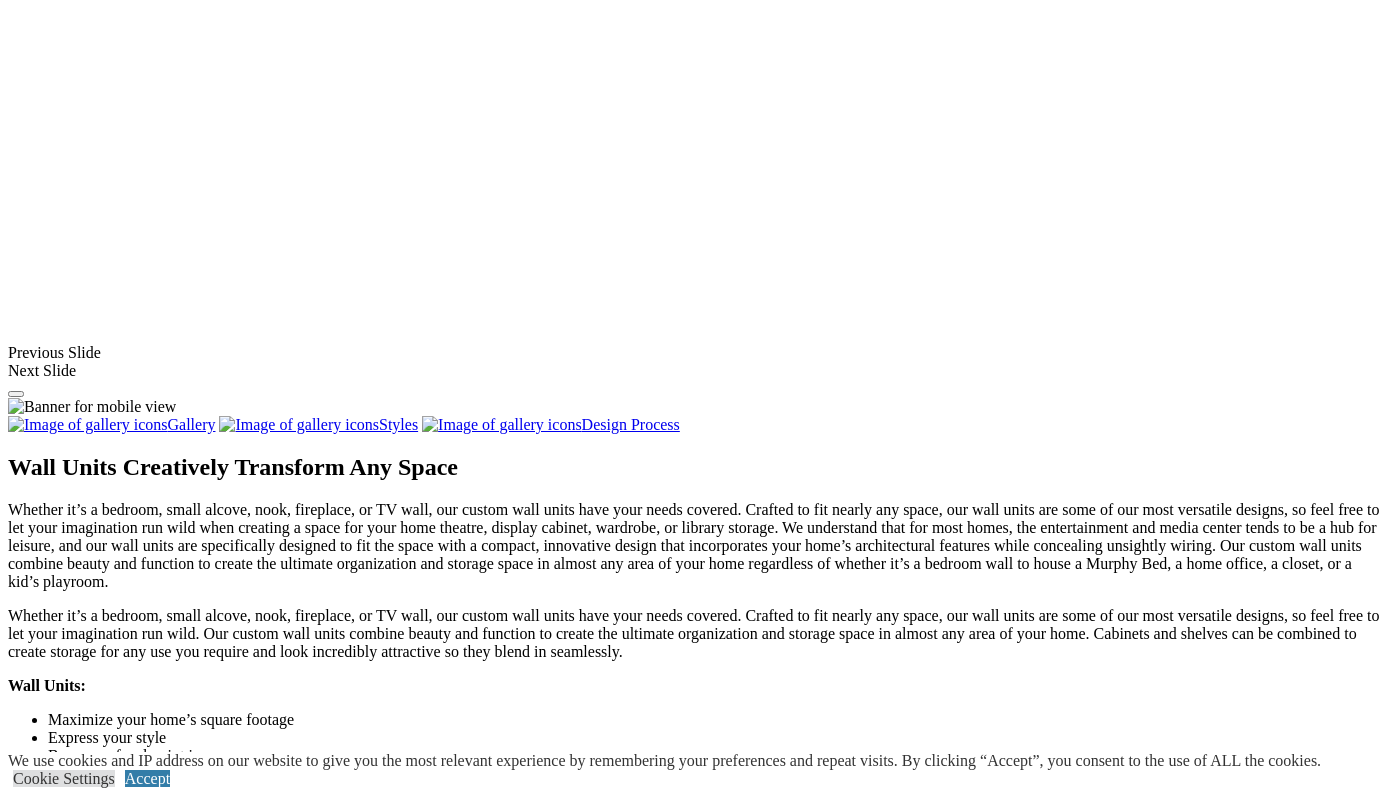 click at bounding box center (619, 1565) 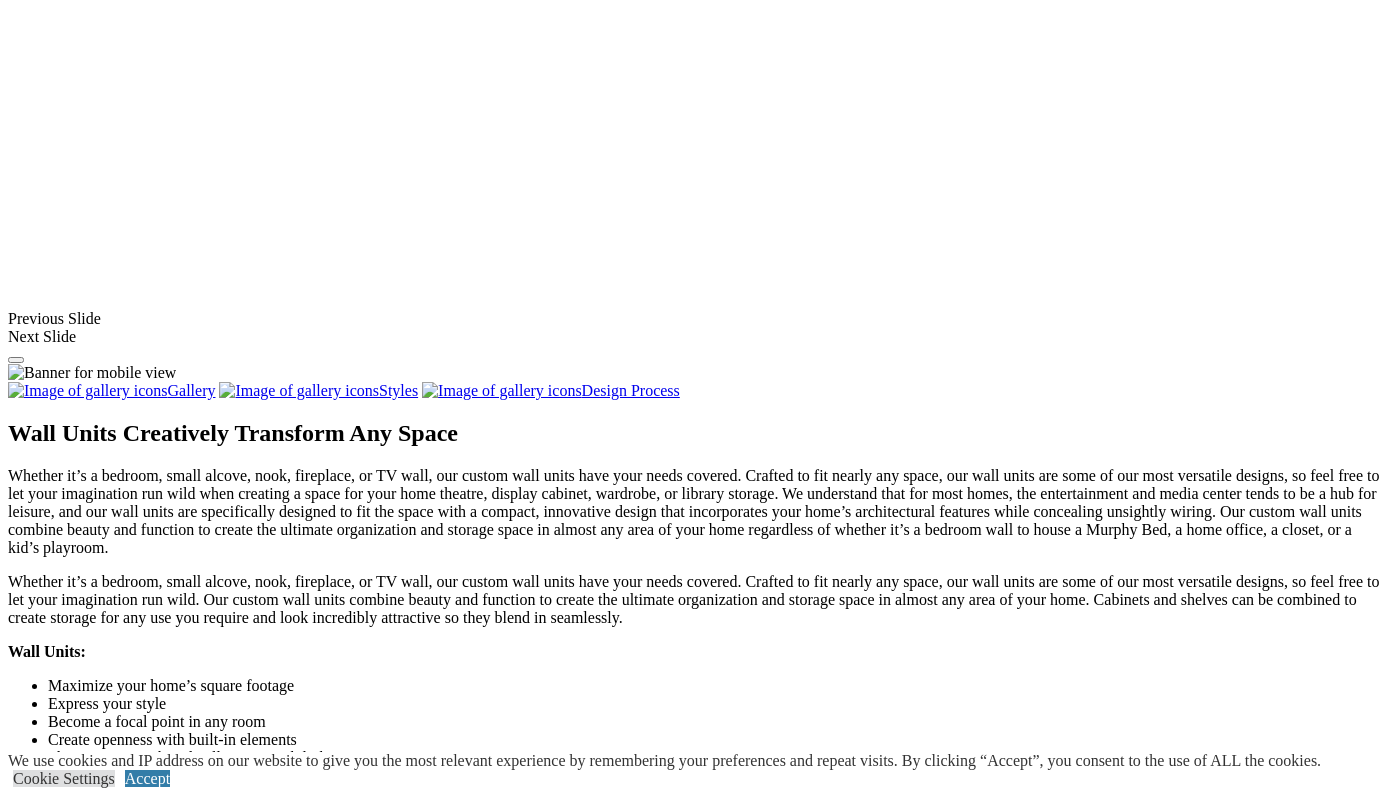 scroll, scrollTop: 1518, scrollLeft: 0, axis: vertical 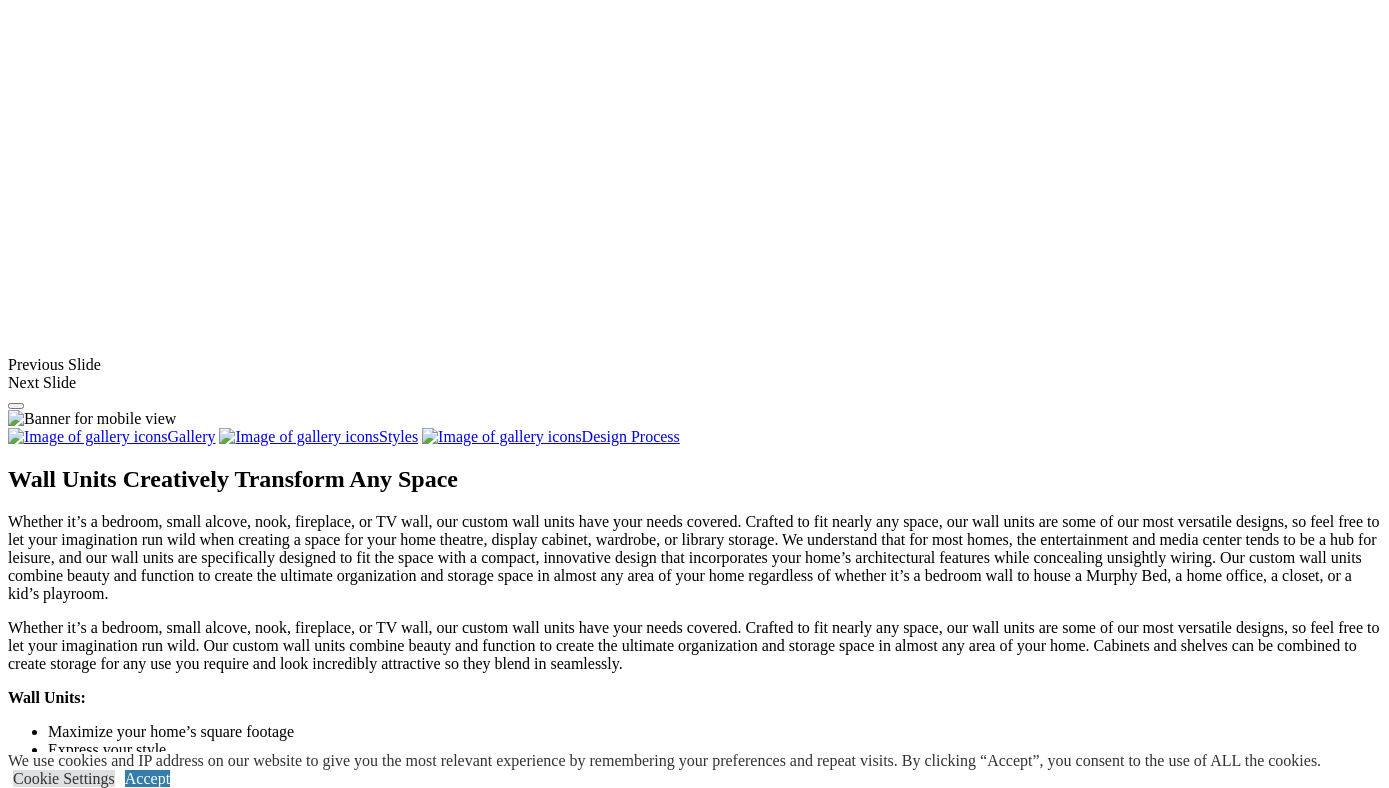 click at bounding box center [57, 1403] 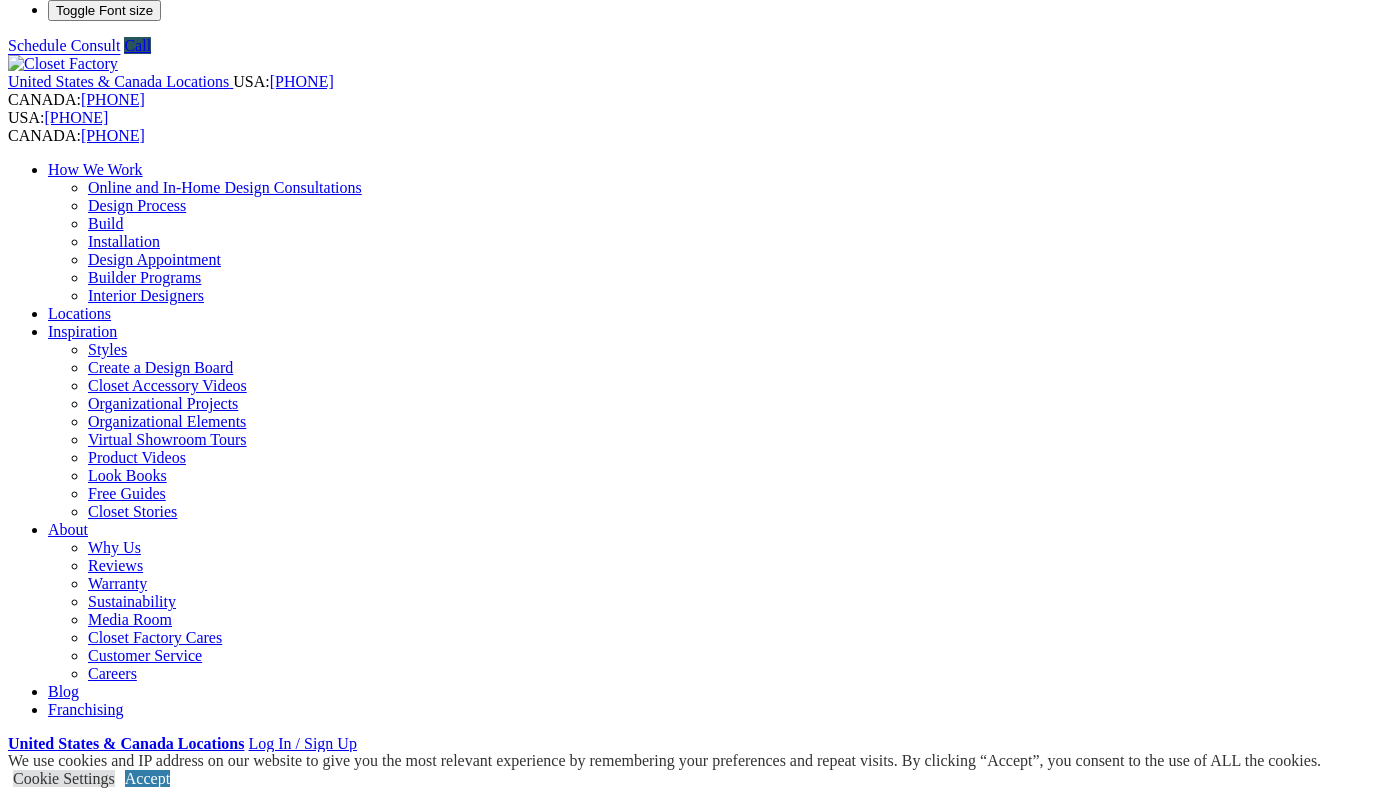 scroll, scrollTop: 0, scrollLeft: 0, axis: both 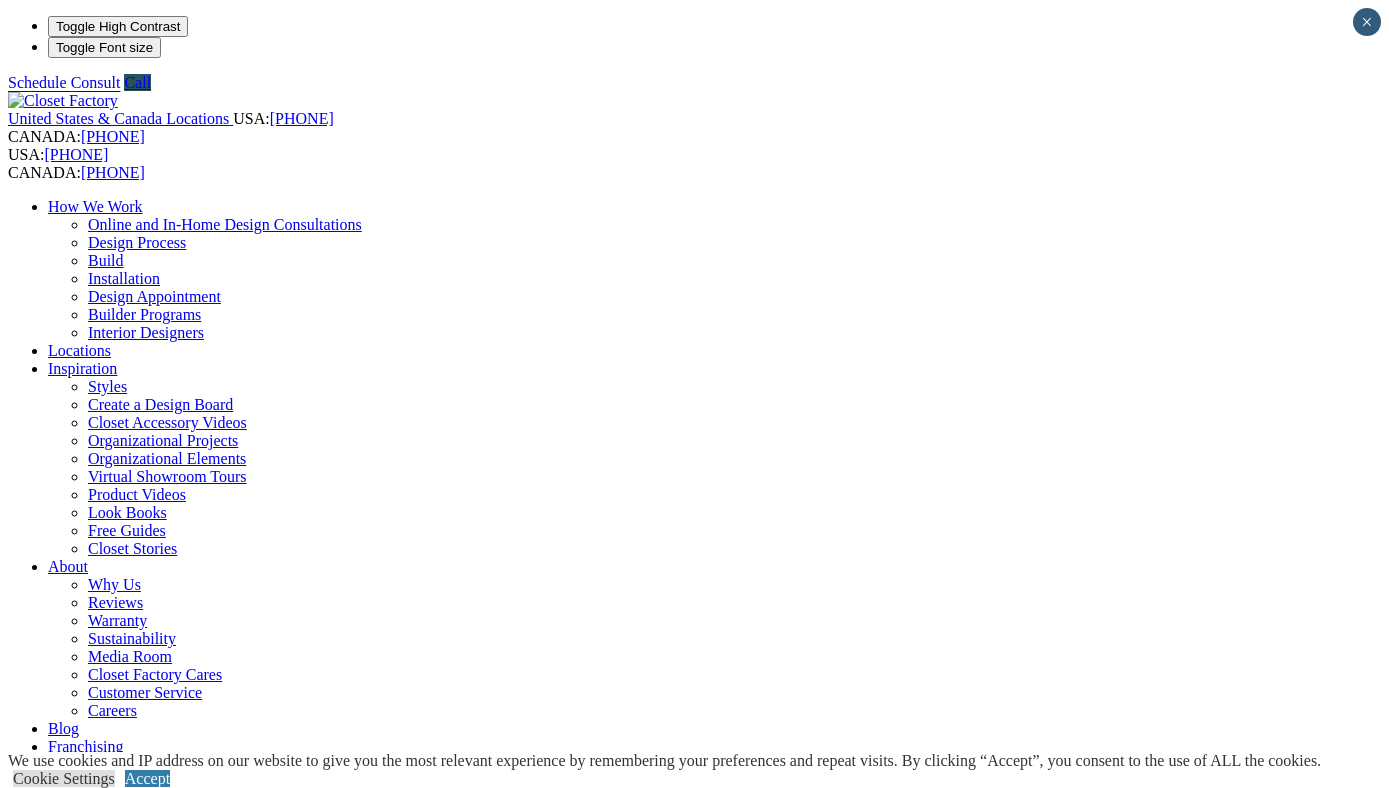 click on "Locations" at bounding box center [79, 350] 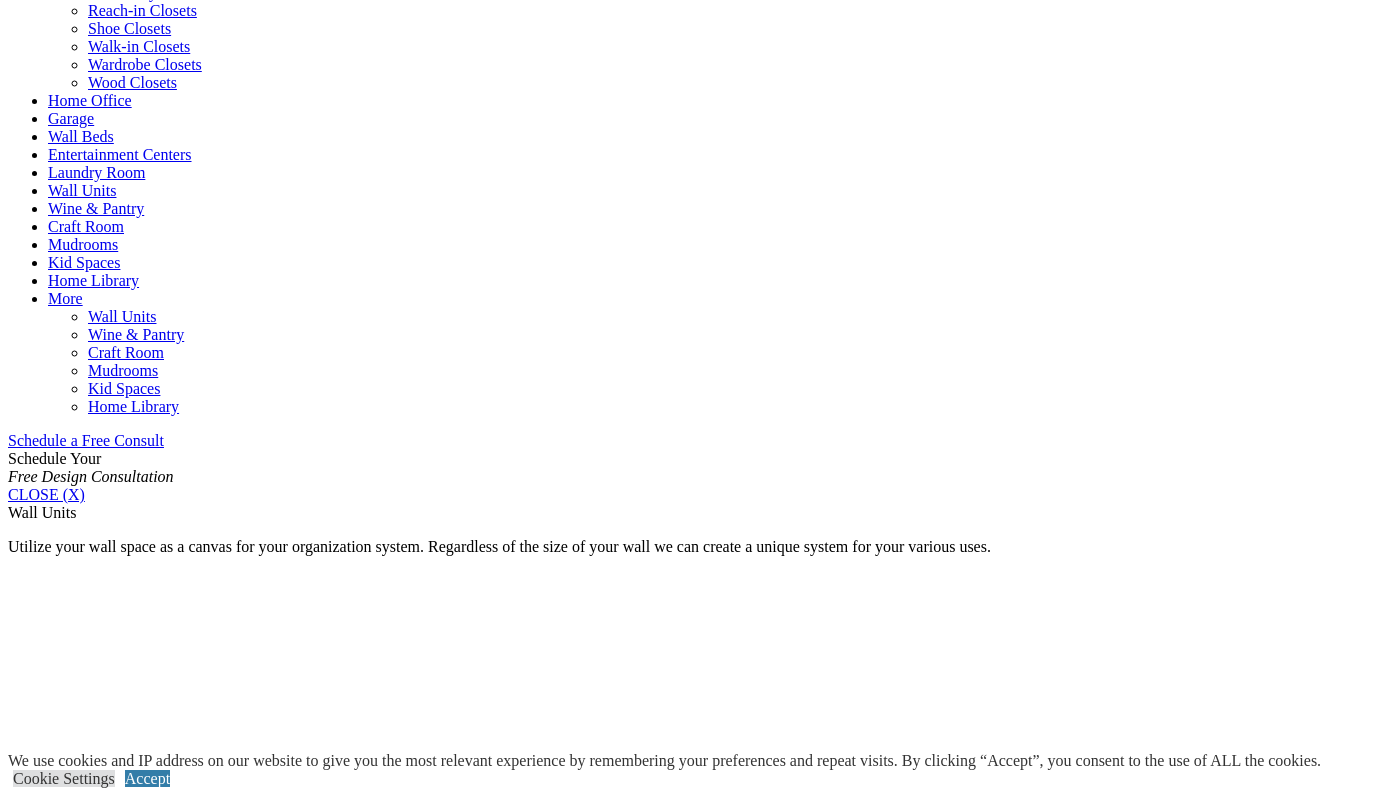scroll, scrollTop: 738, scrollLeft: 0, axis: vertical 